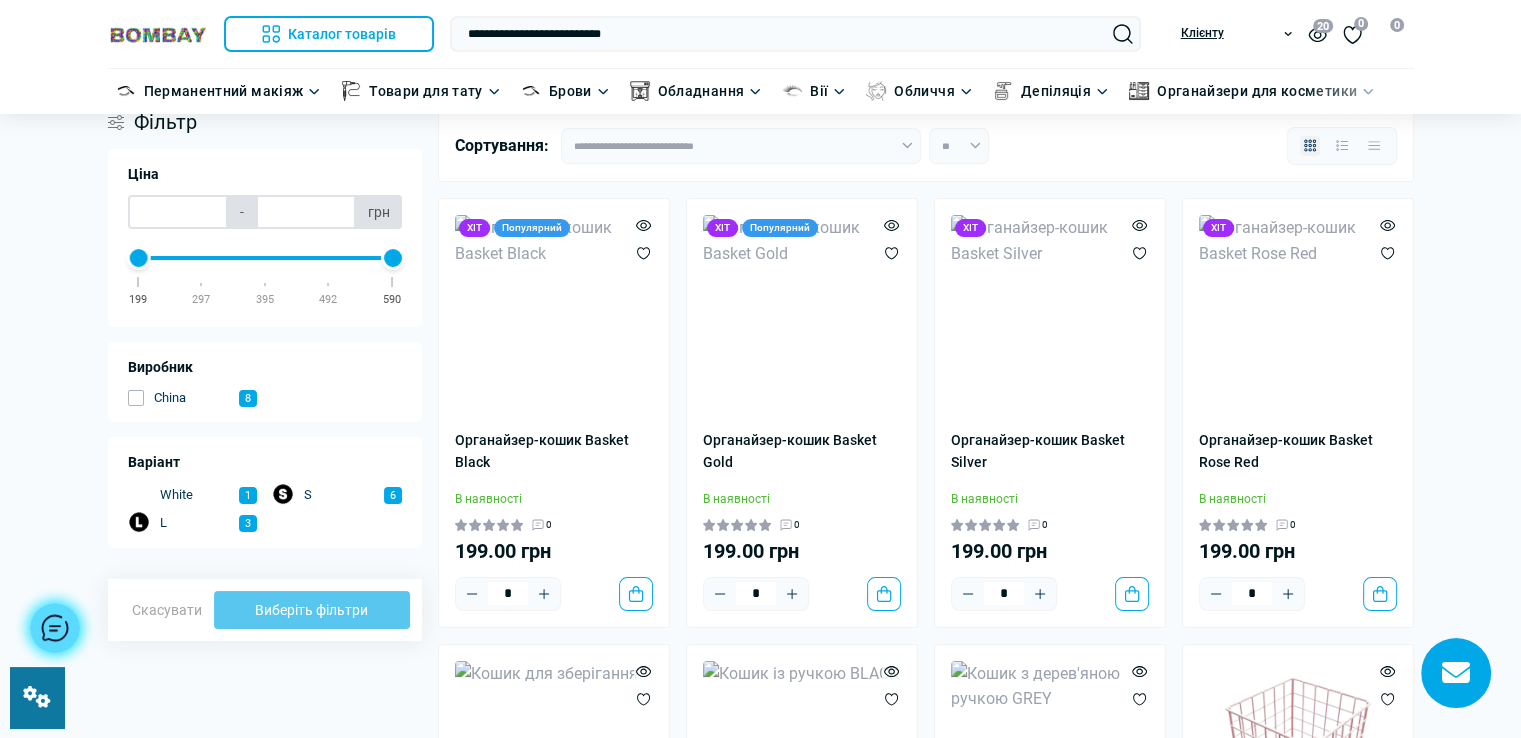 scroll, scrollTop: 100, scrollLeft: 0, axis: vertical 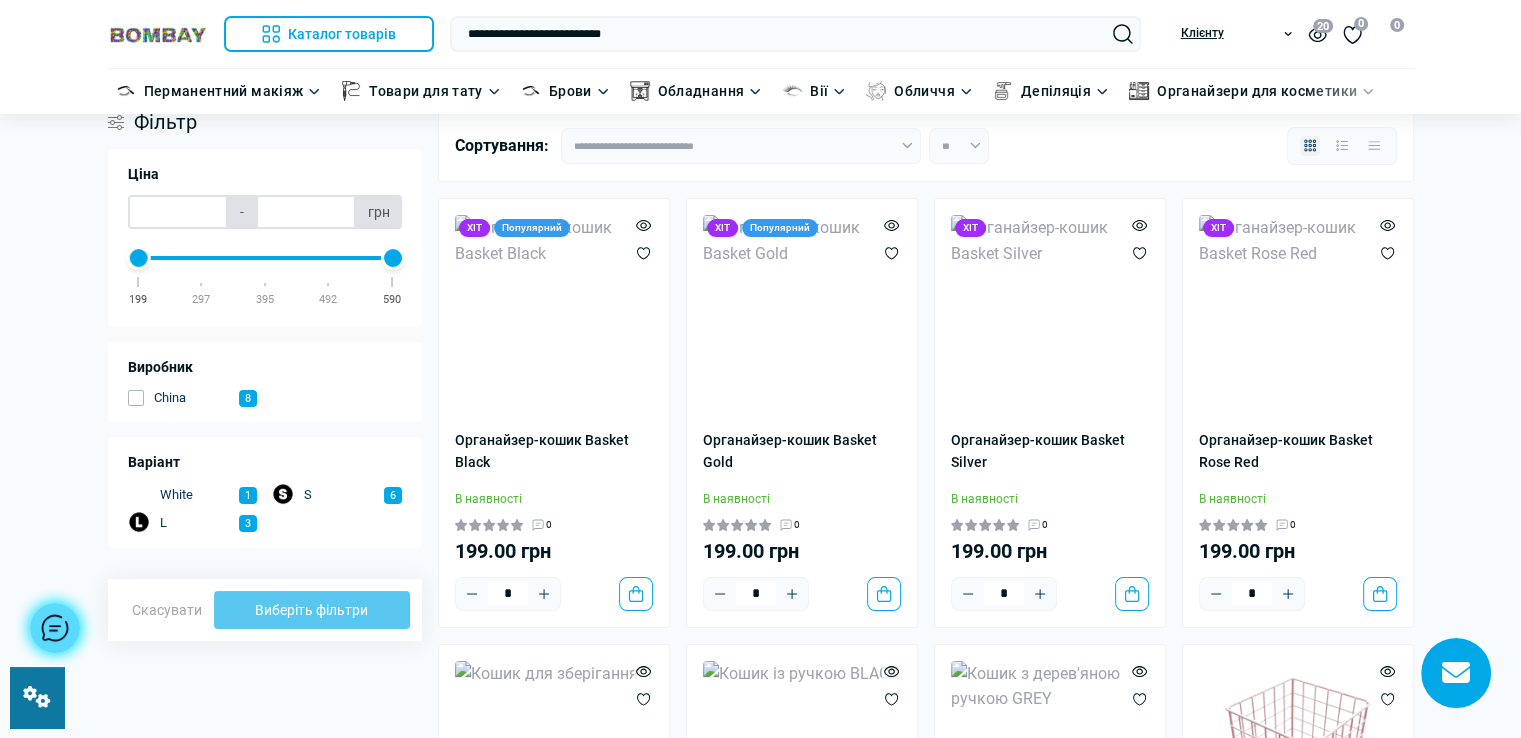 click on "**********" at bounding box center (795, 34) 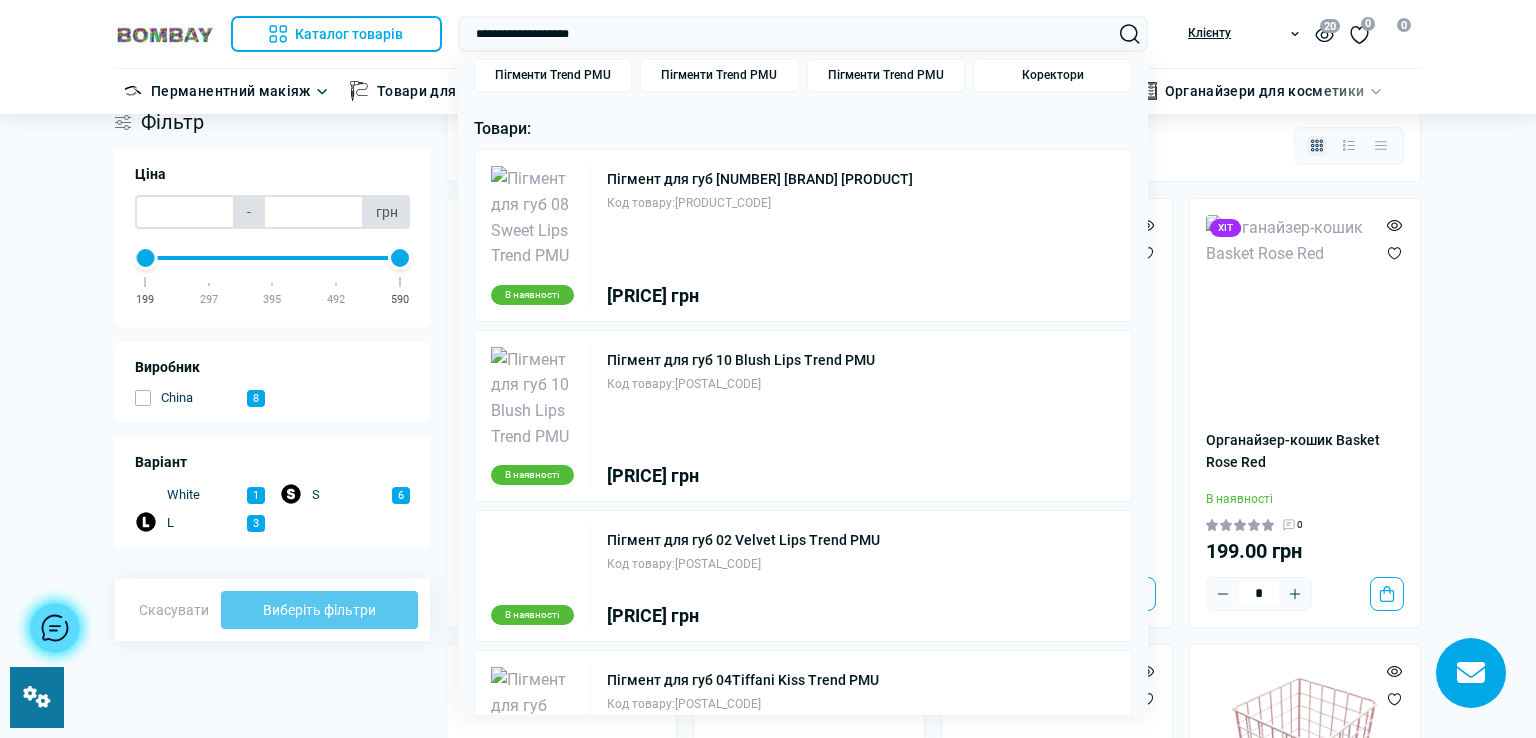 scroll, scrollTop: 0, scrollLeft: 0, axis: both 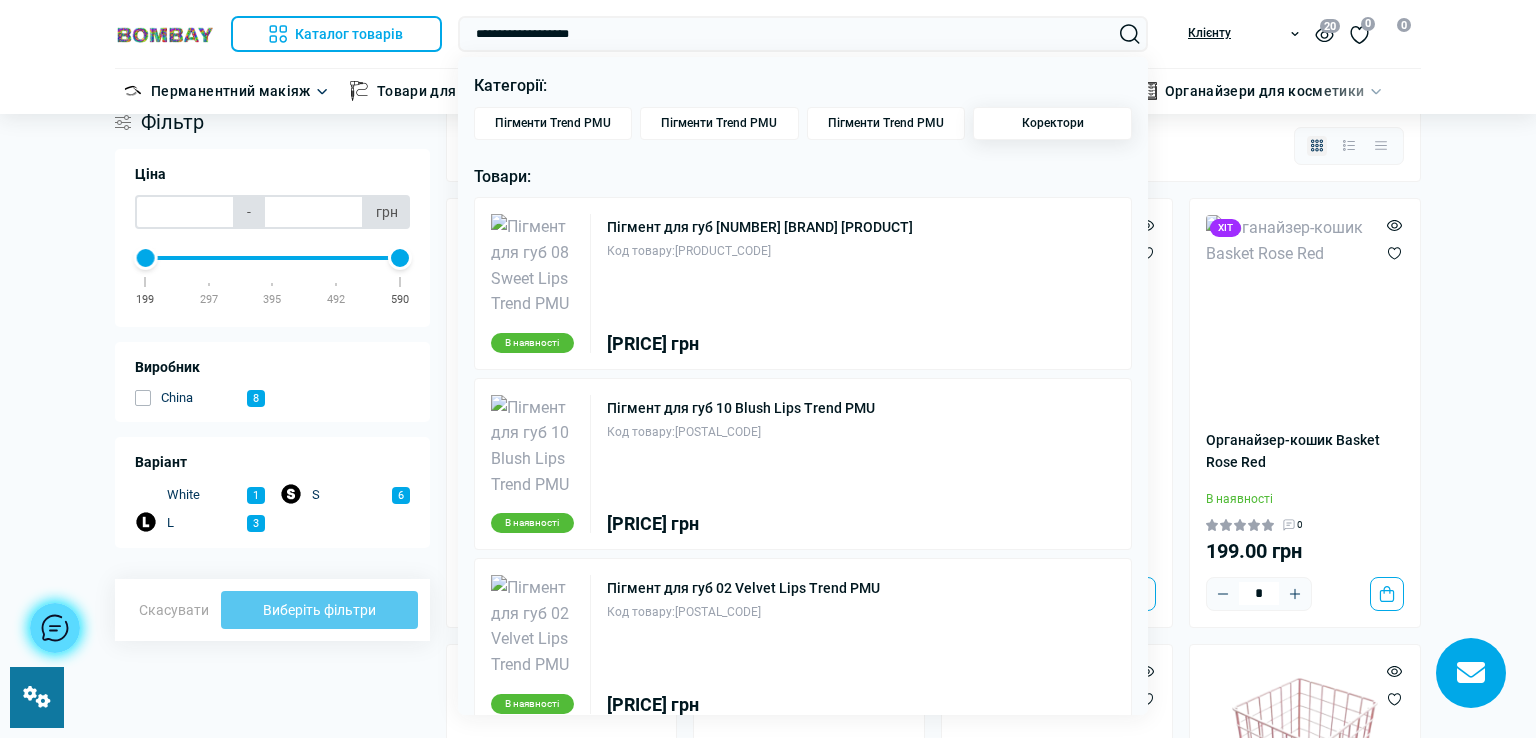type on "**********" 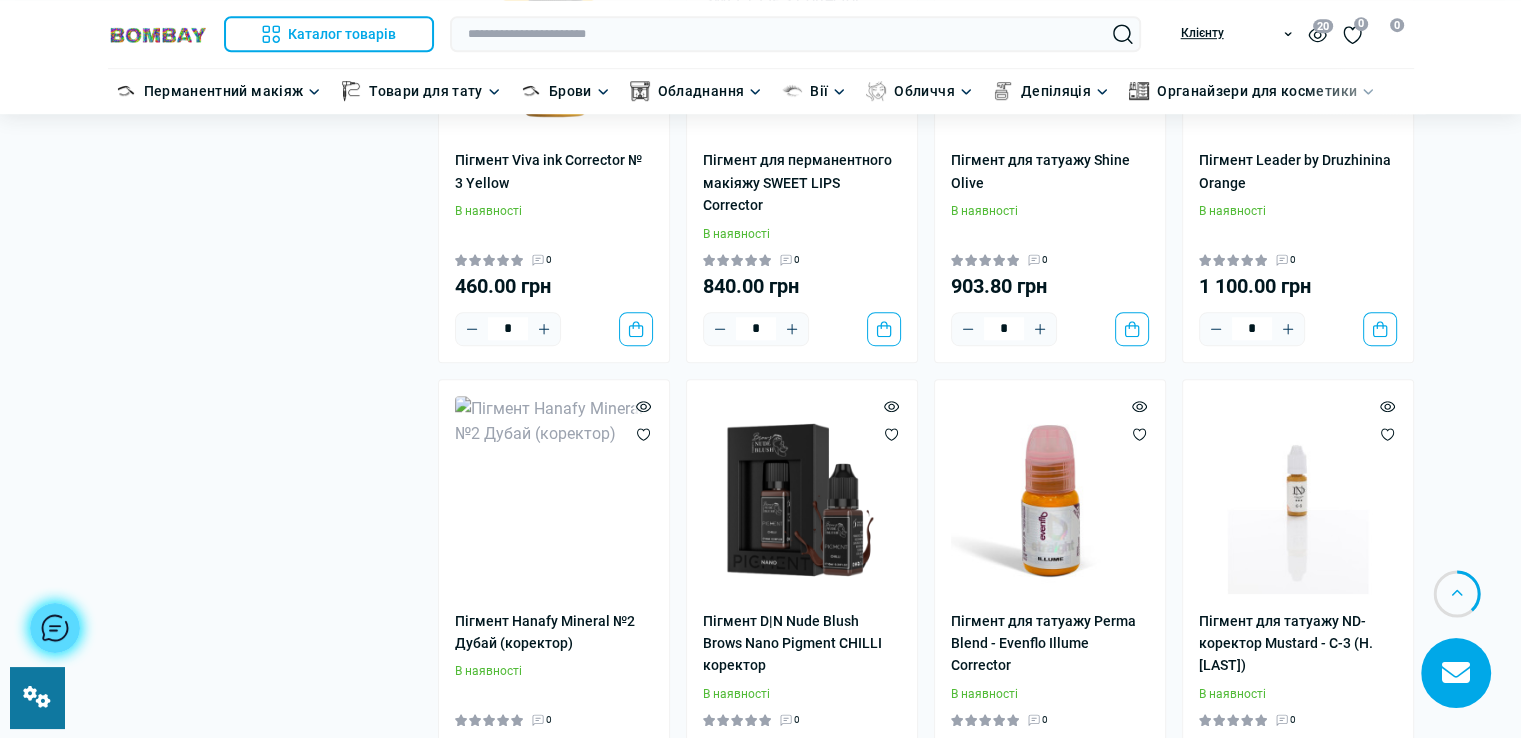 scroll, scrollTop: 1900, scrollLeft: 0, axis: vertical 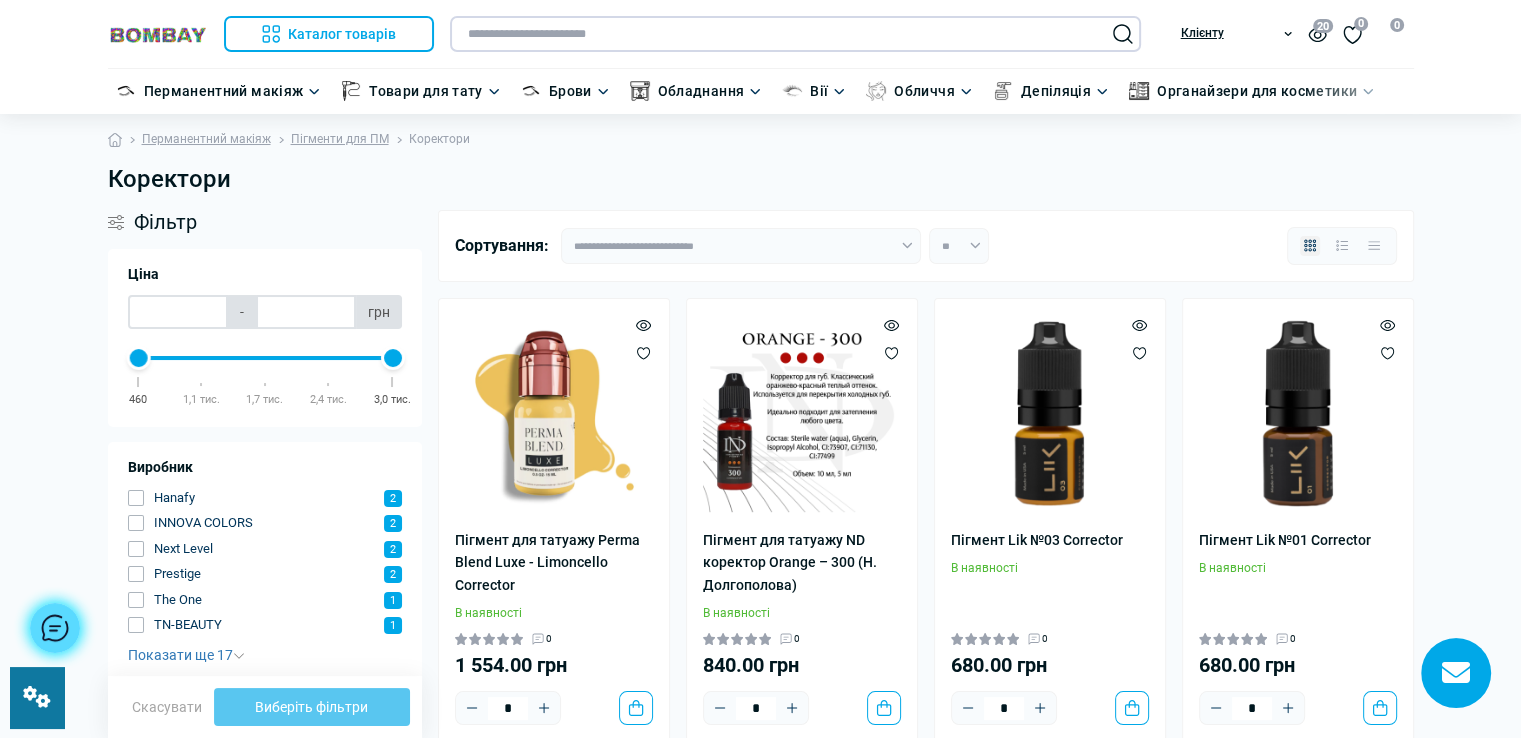 click at bounding box center (795, 34) 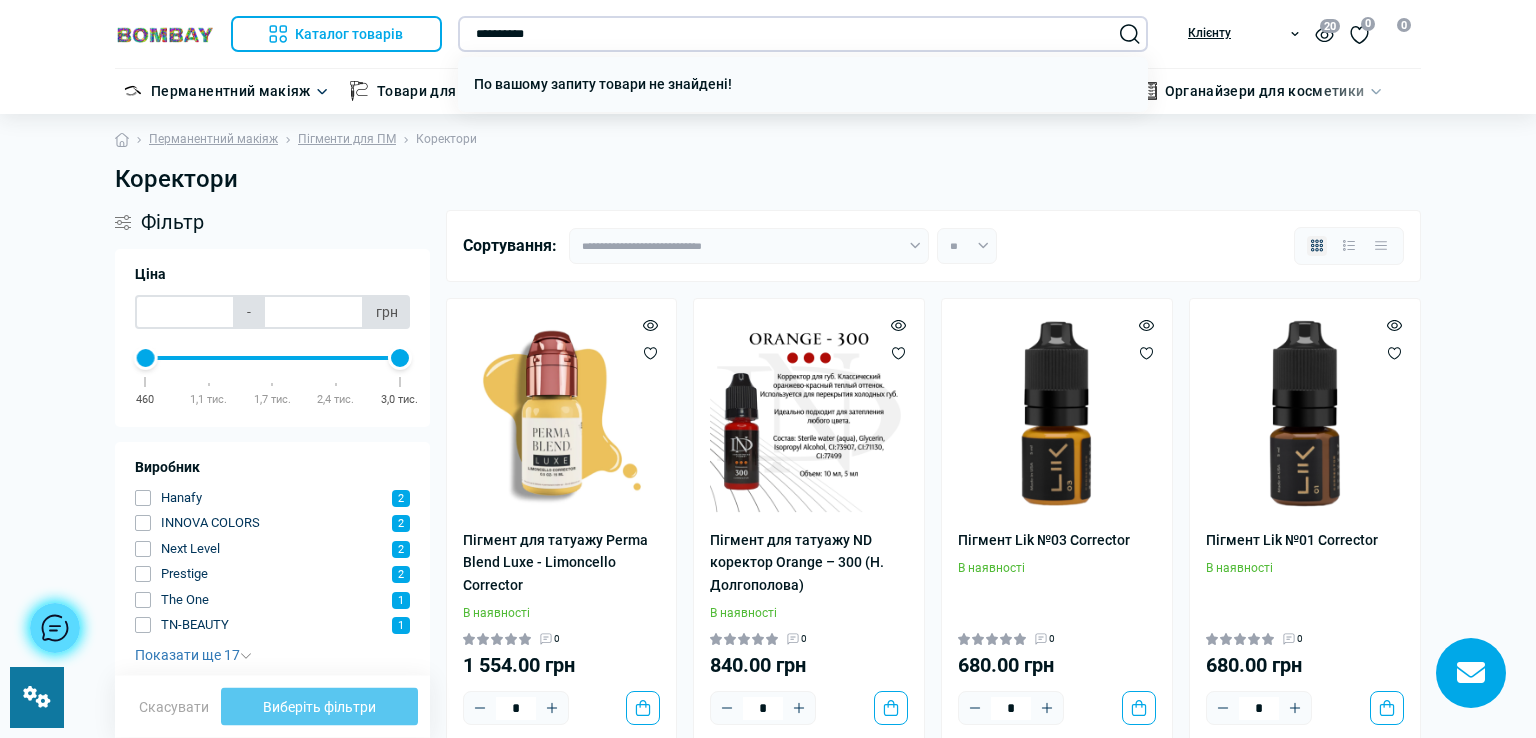 type on "**********" 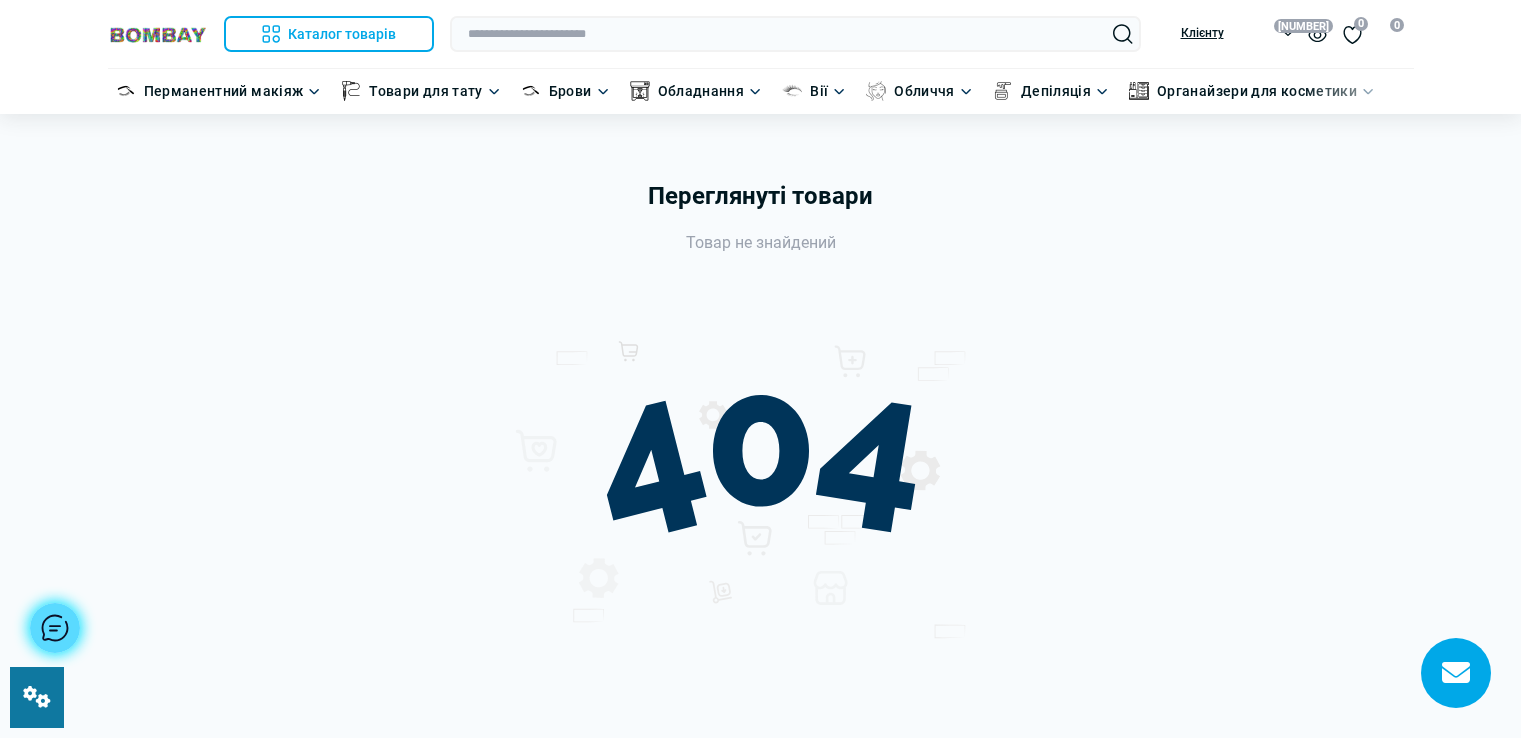 scroll, scrollTop: 0, scrollLeft: 0, axis: both 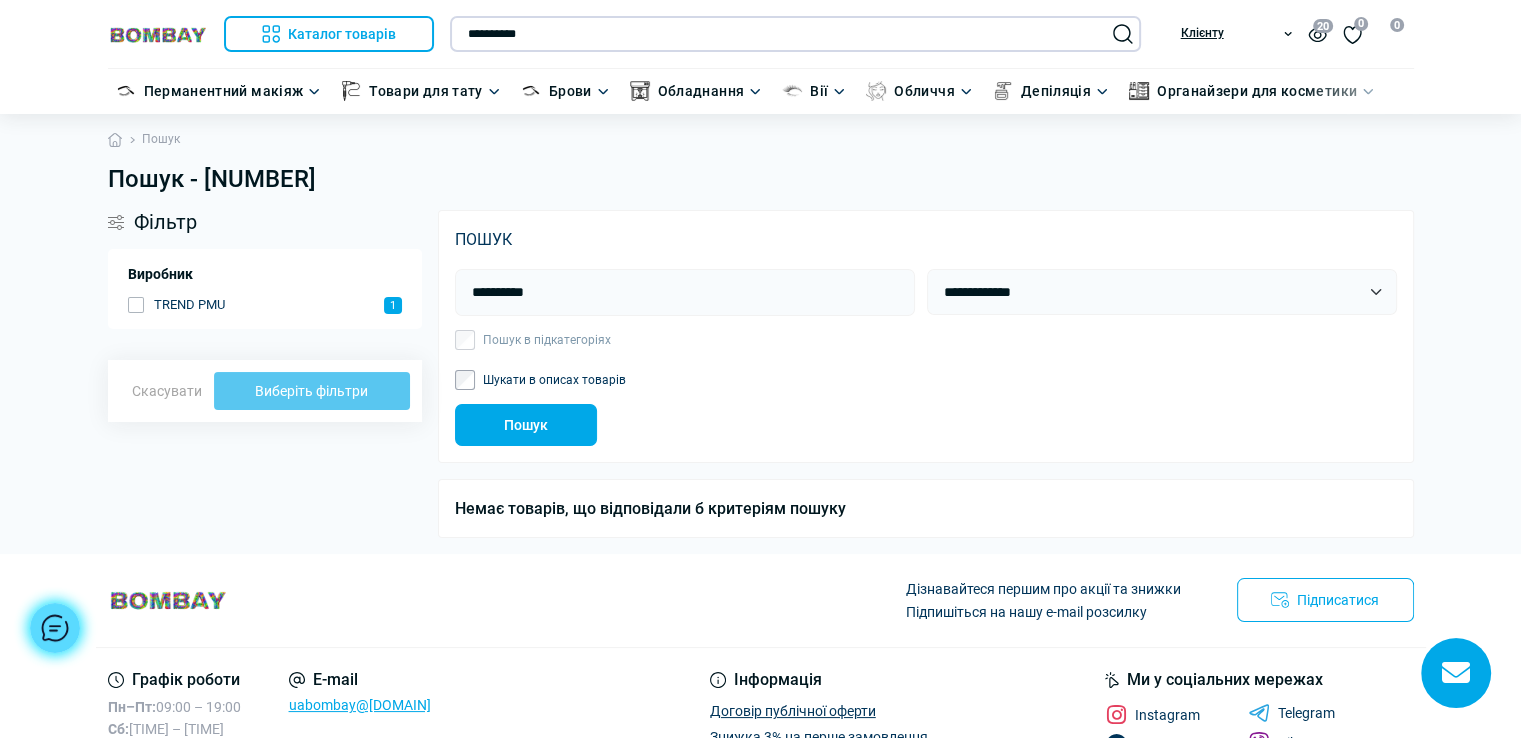 click on "**********" at bounding box center [795, 34] 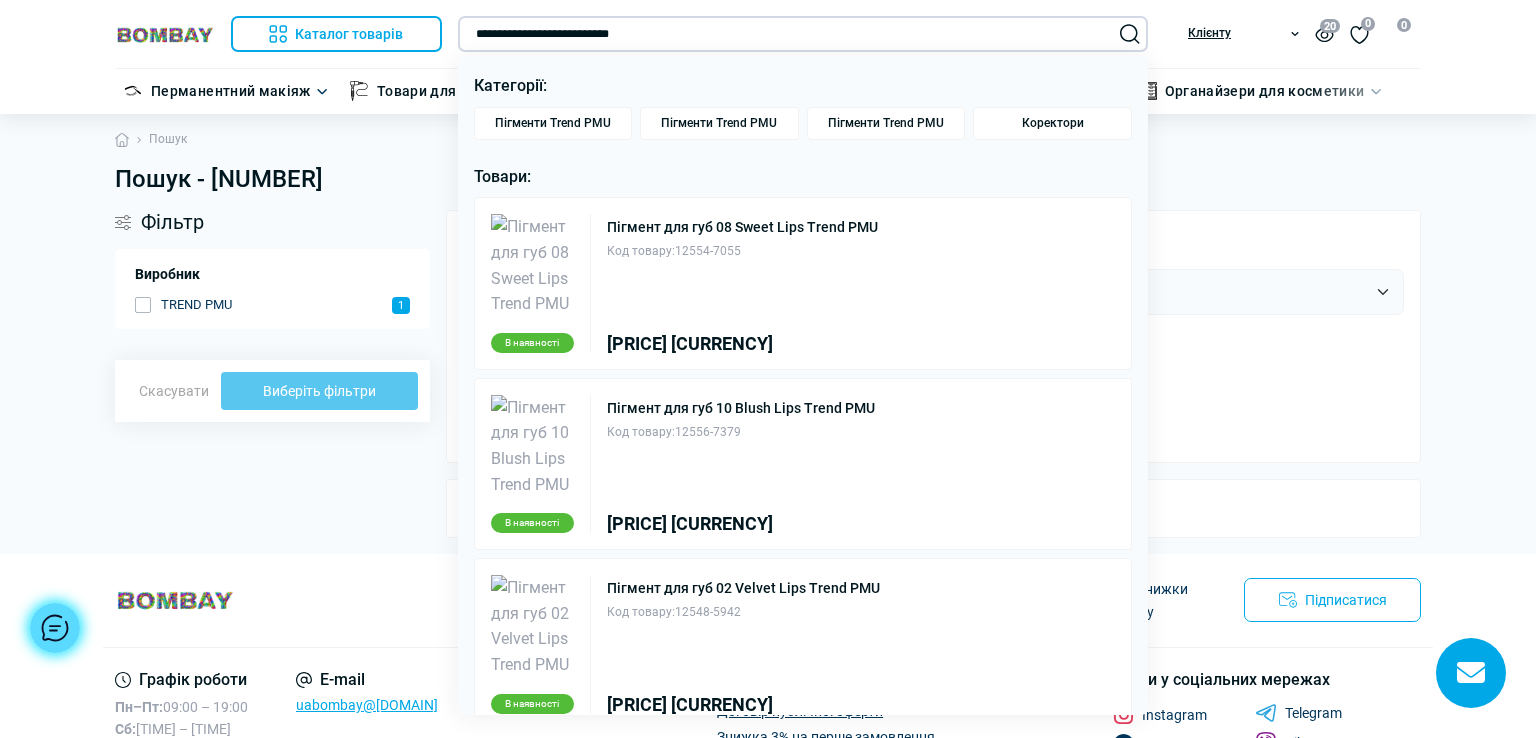 click on "**********" at bounding box center (803, 34) 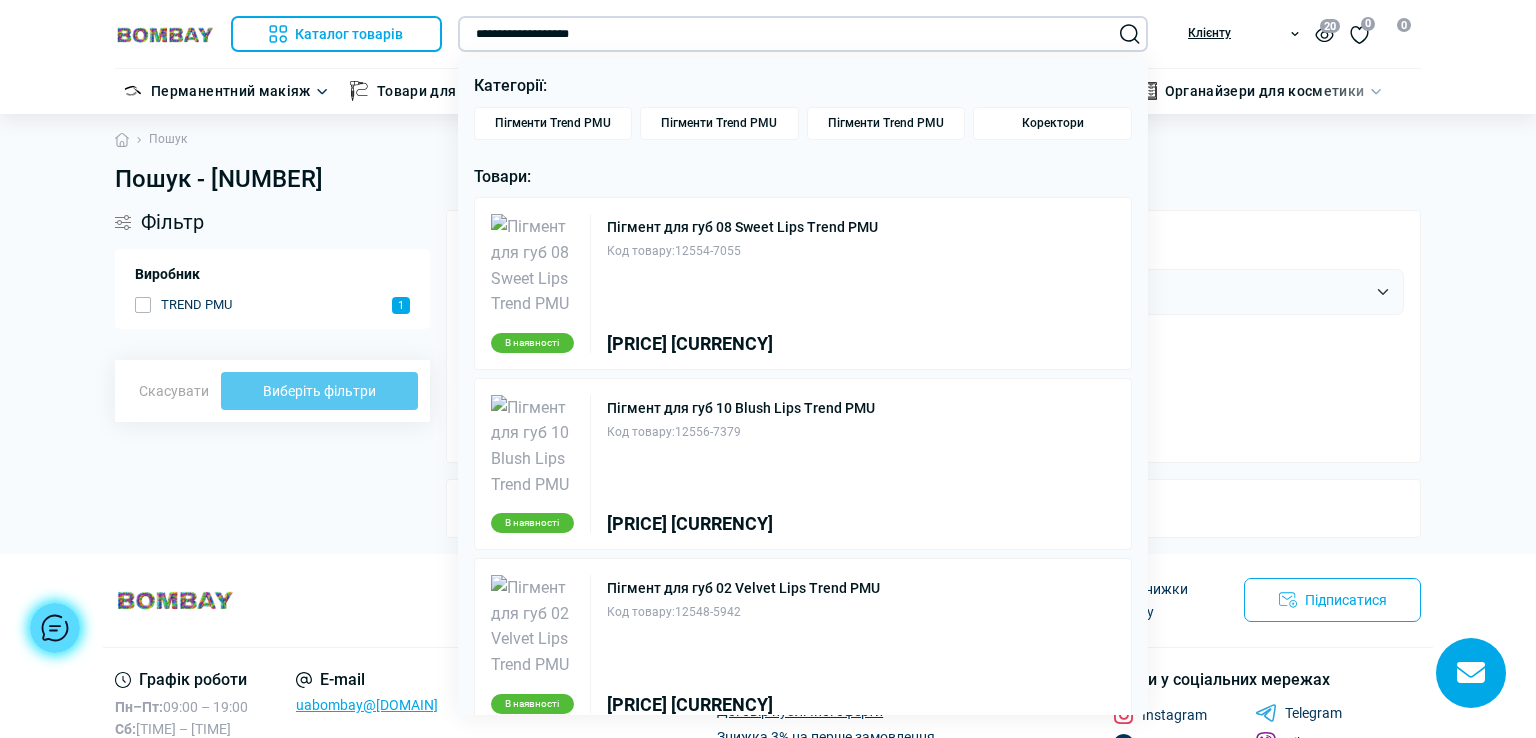 type on "**********" 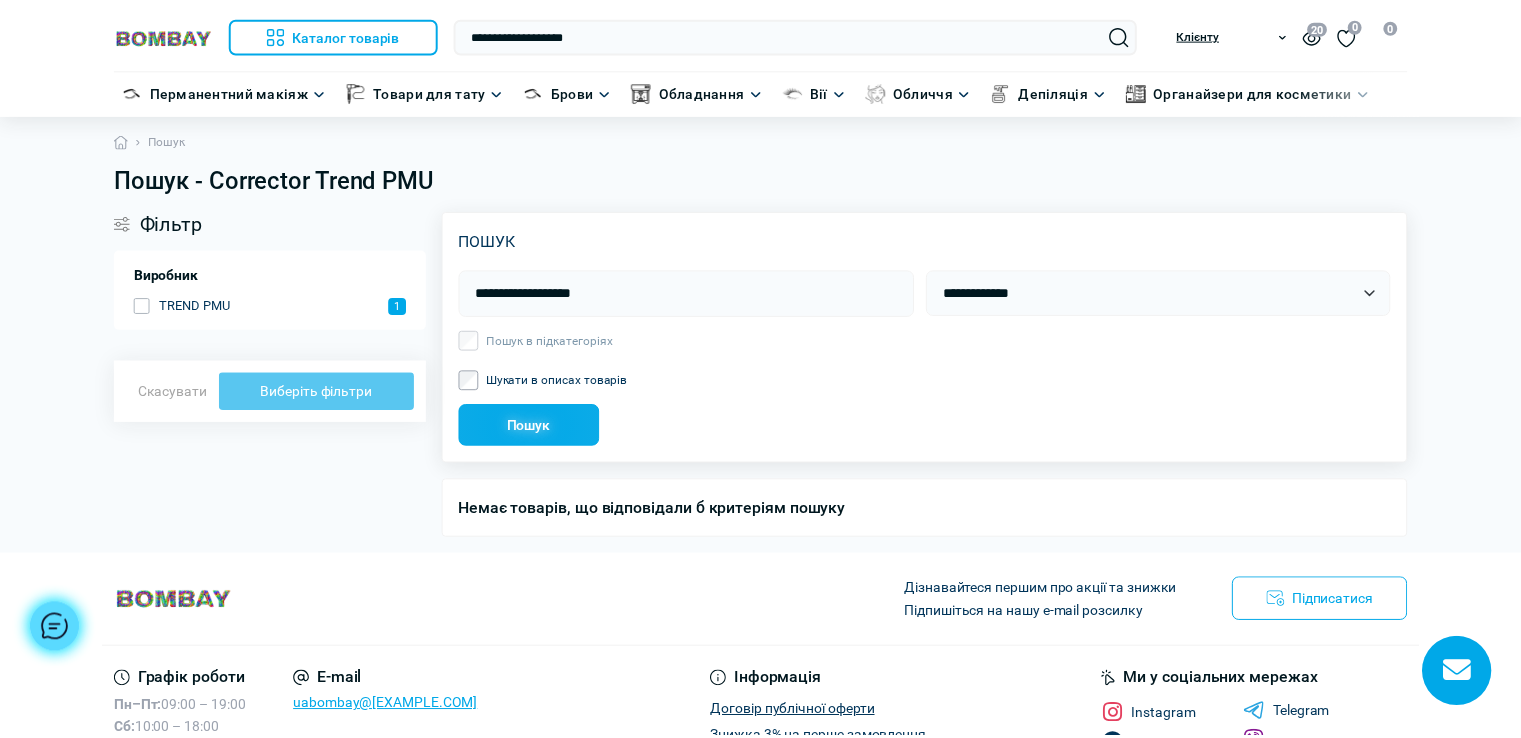 scroll, scrollTop: 0, scrollLeft: 0, axis: both 